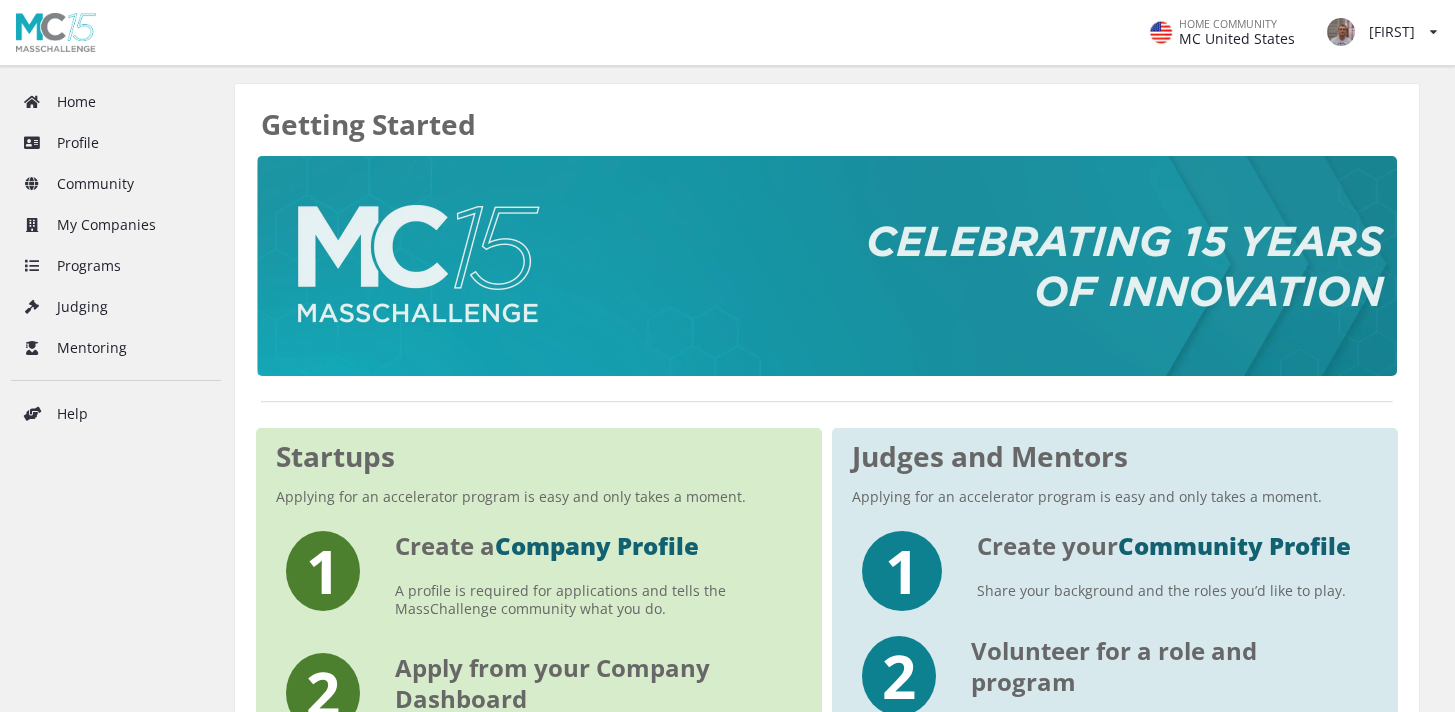 scroll, scrollTop: 0, scrollLeft: 0, axis: both 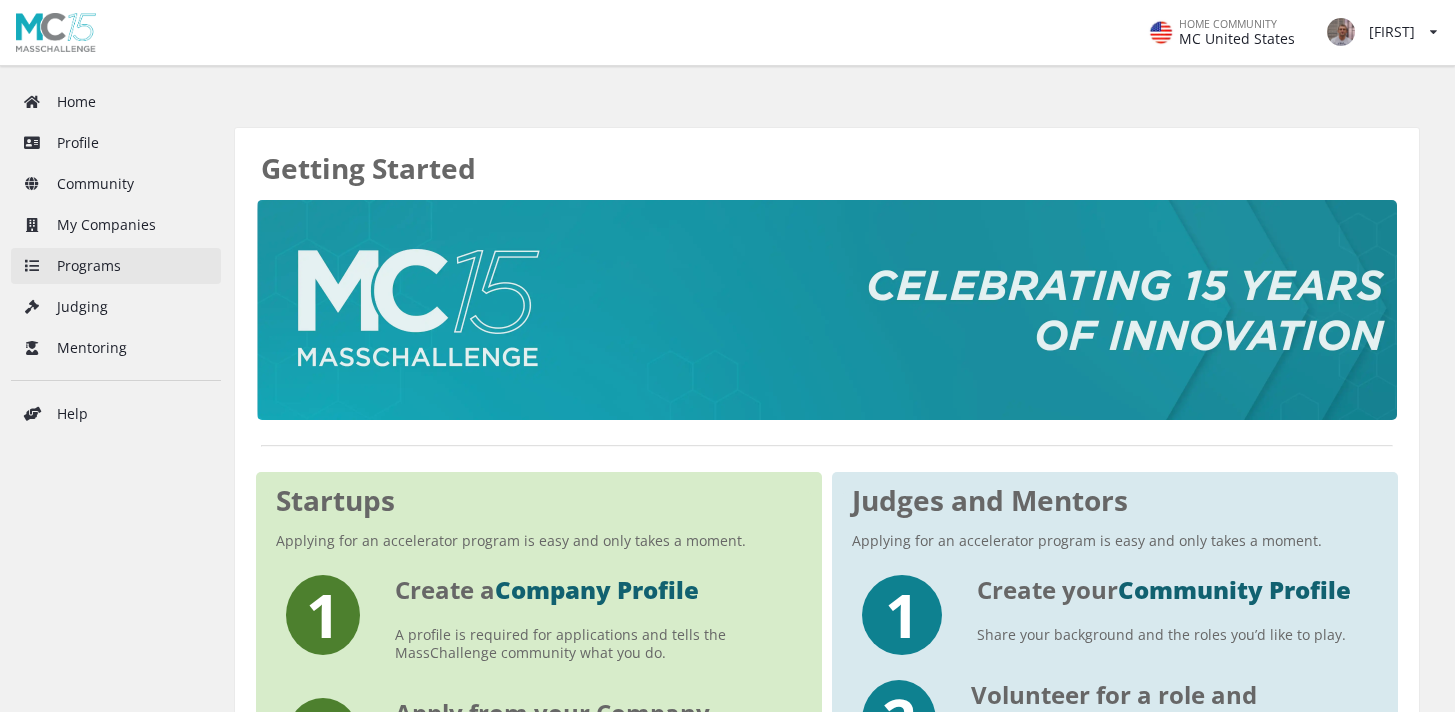 click on "Programs" at bounding box center (116, 266) 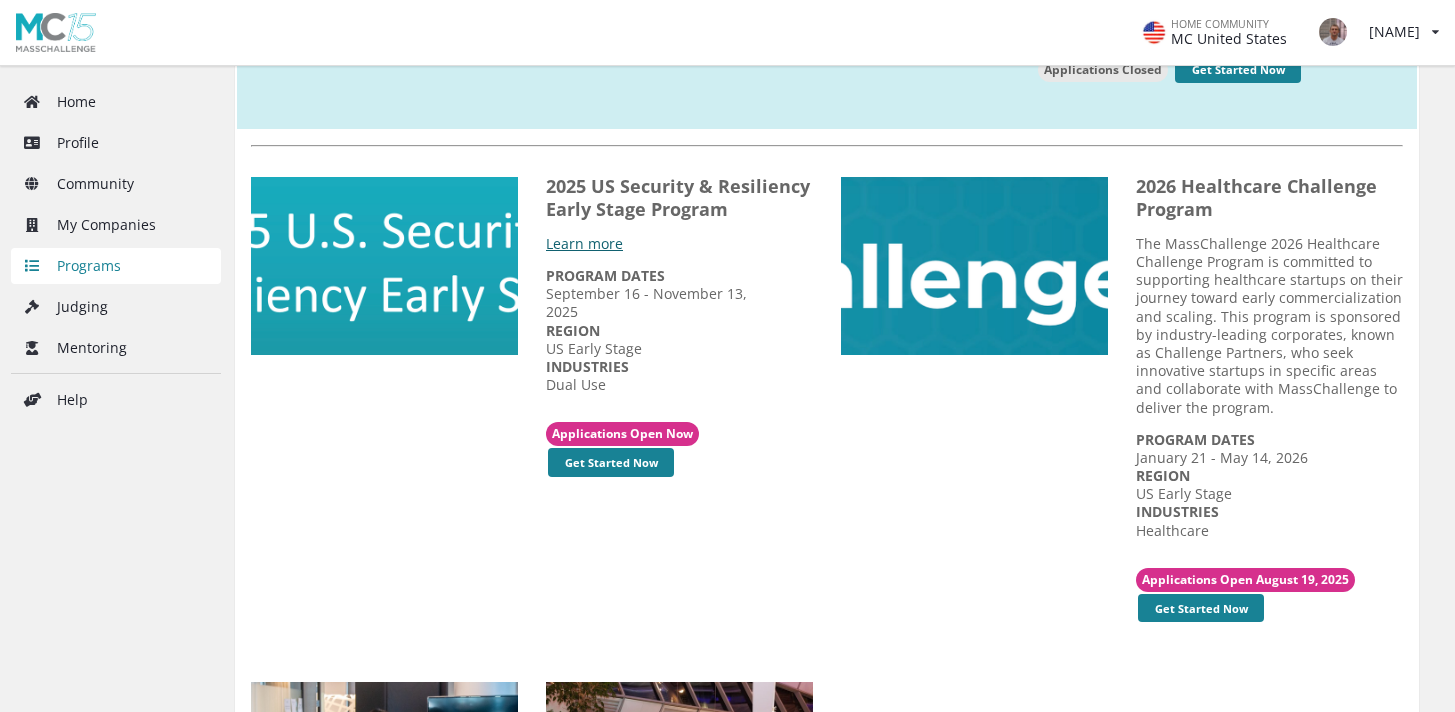 scroll, scrollTop: 1412, scrollLeft: 0, axis: vertical 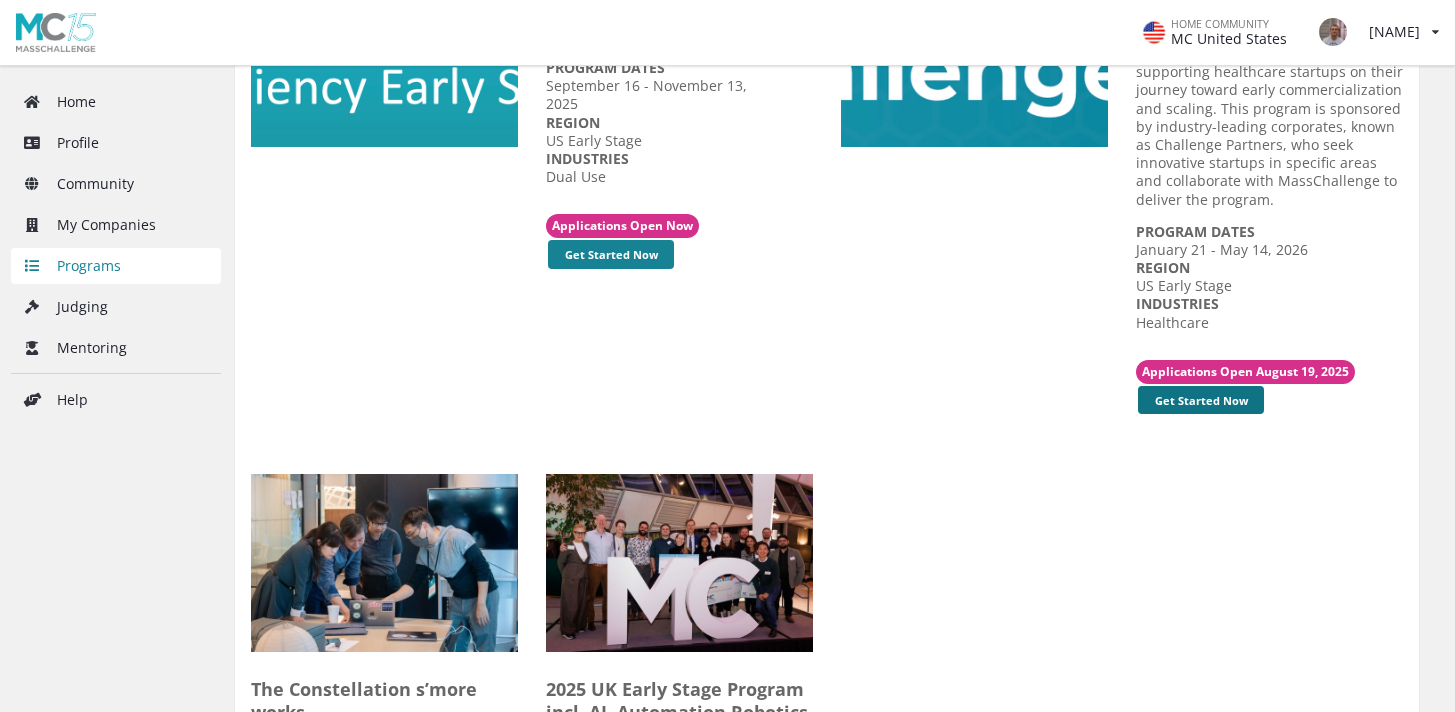 click on "Get Started Now" at bounding box center (611, 254) 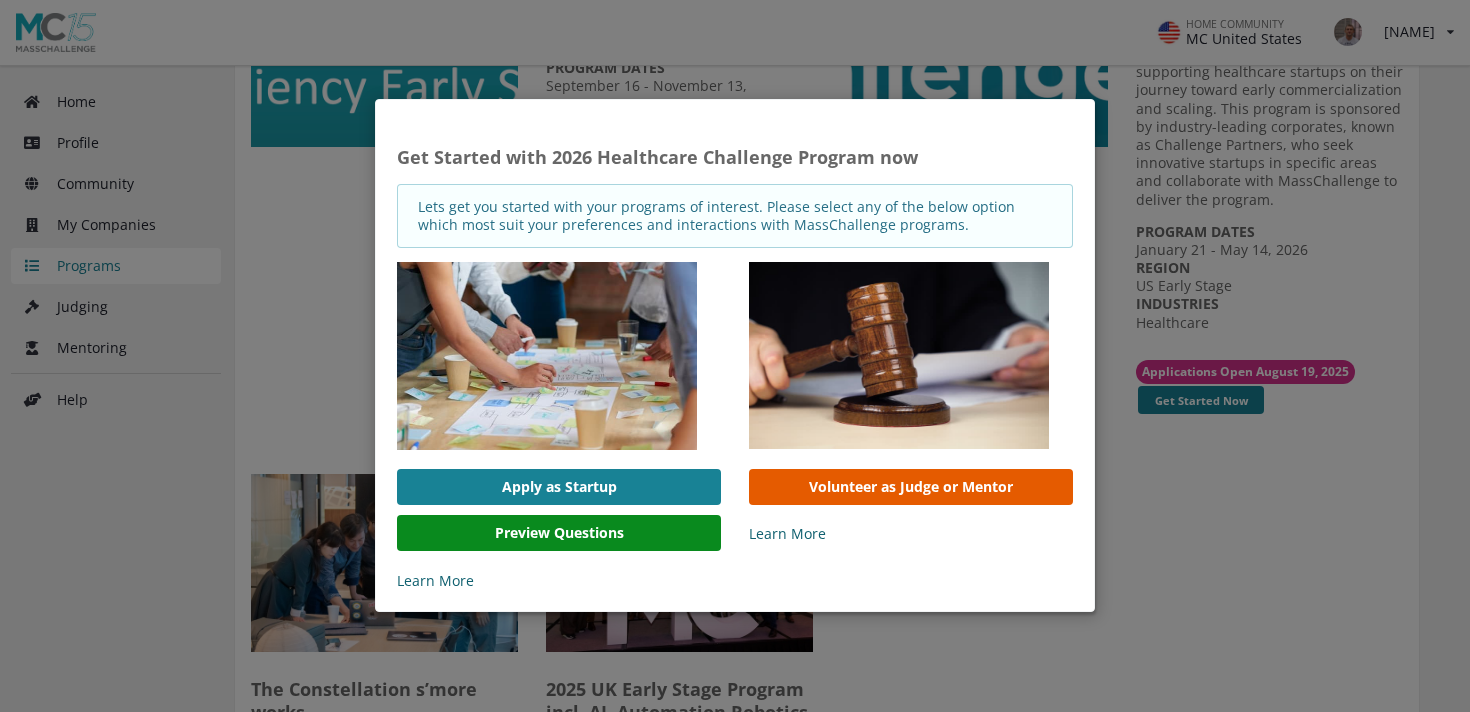 click on "Volunteer as Judge or Mentor" at bounding box center [911, 487] 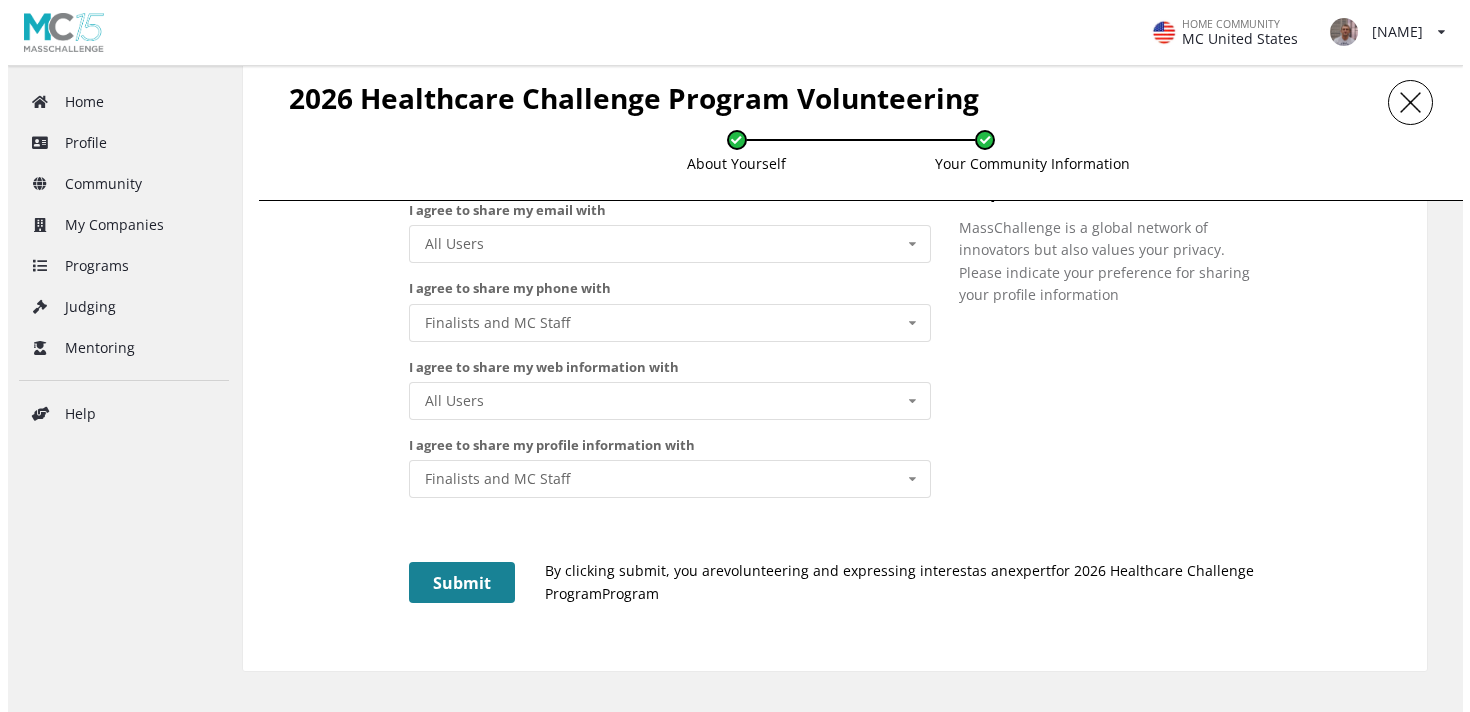 scroll, scrollTop: 2415, scrollLeft: 0, axis: vertical 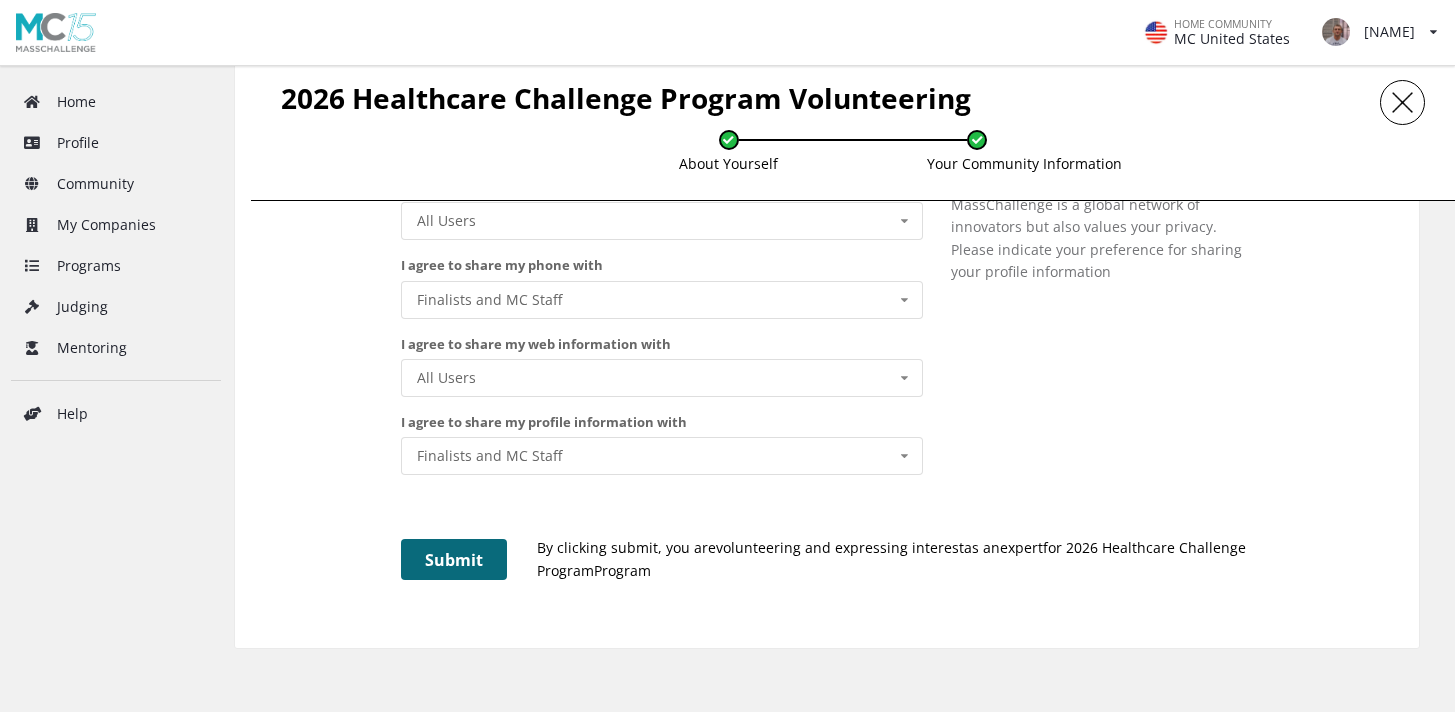 click on "Submit" at bounding box center (454, 559) 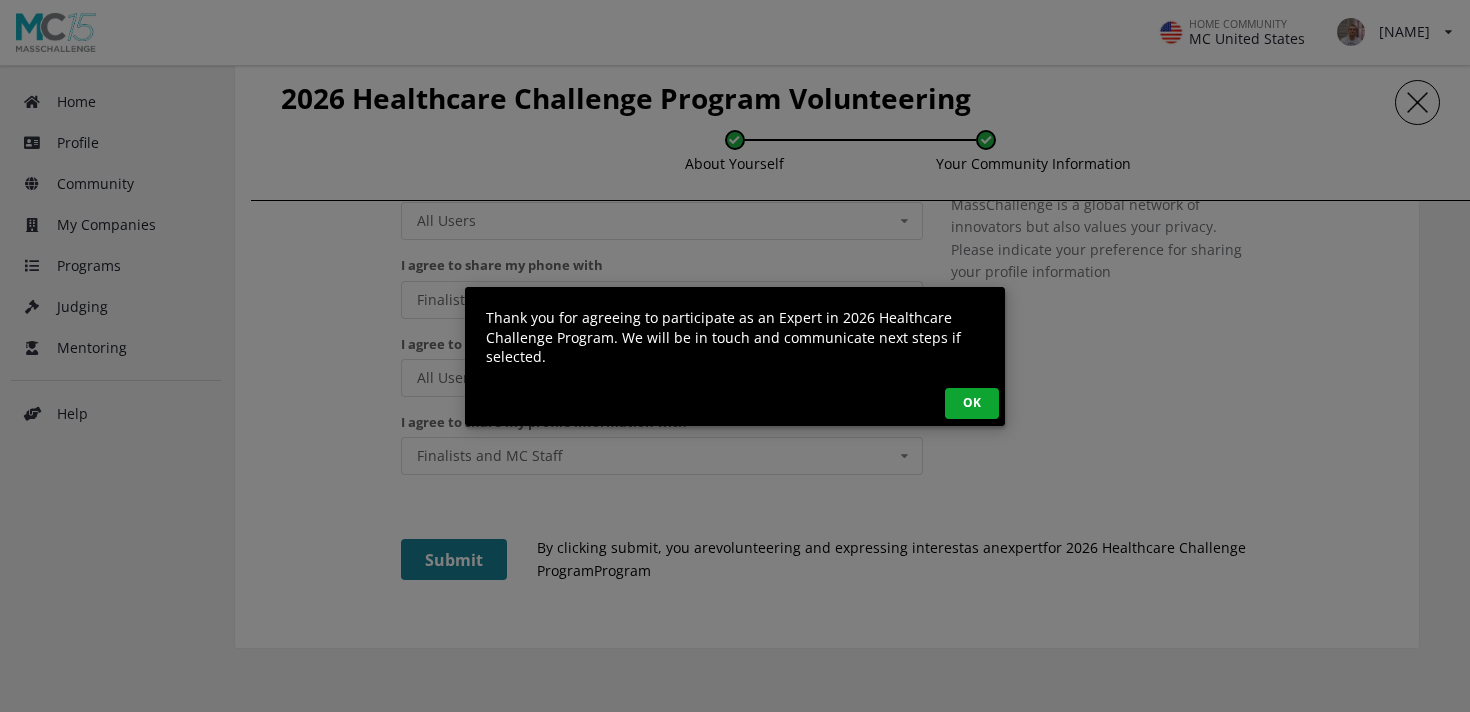 click on "OK" at bounding box center (972, 402) 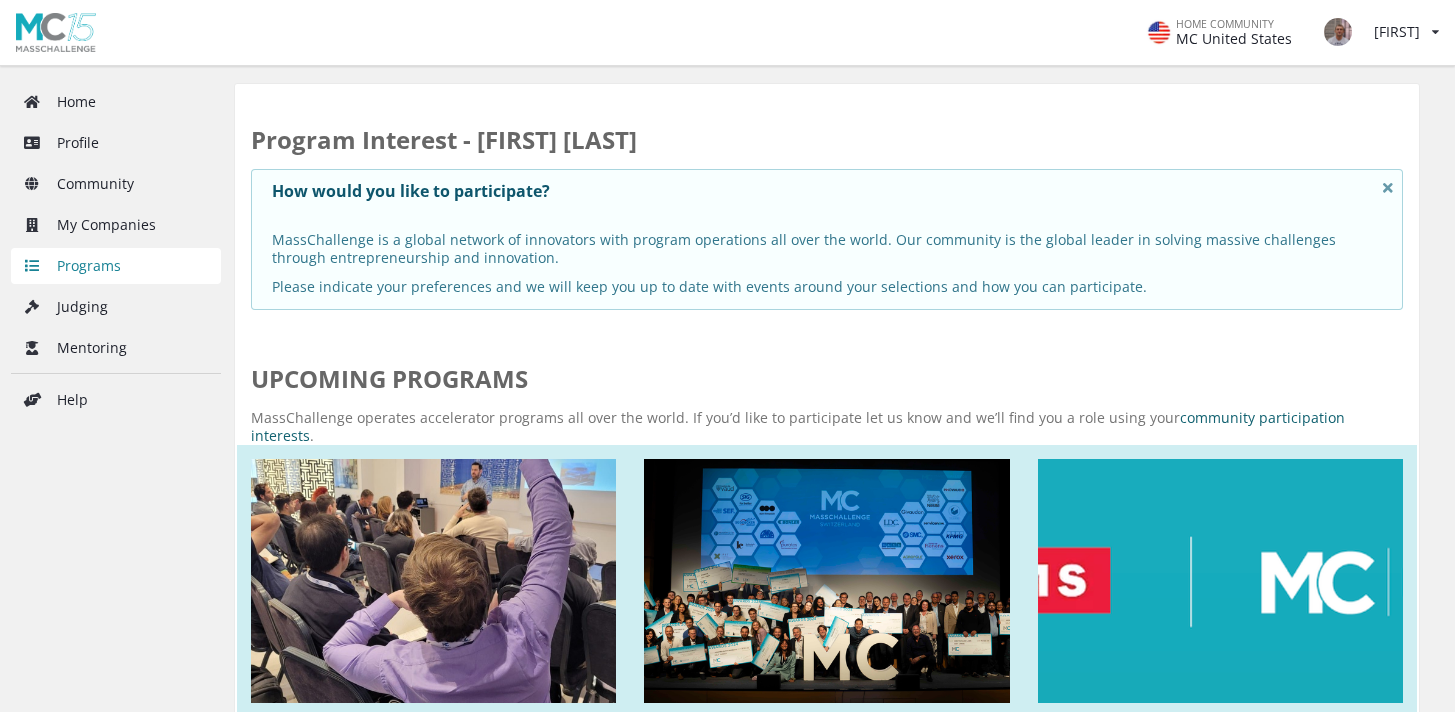 scroll, scrollTop: 0, scrollLeft: 0, axis: both 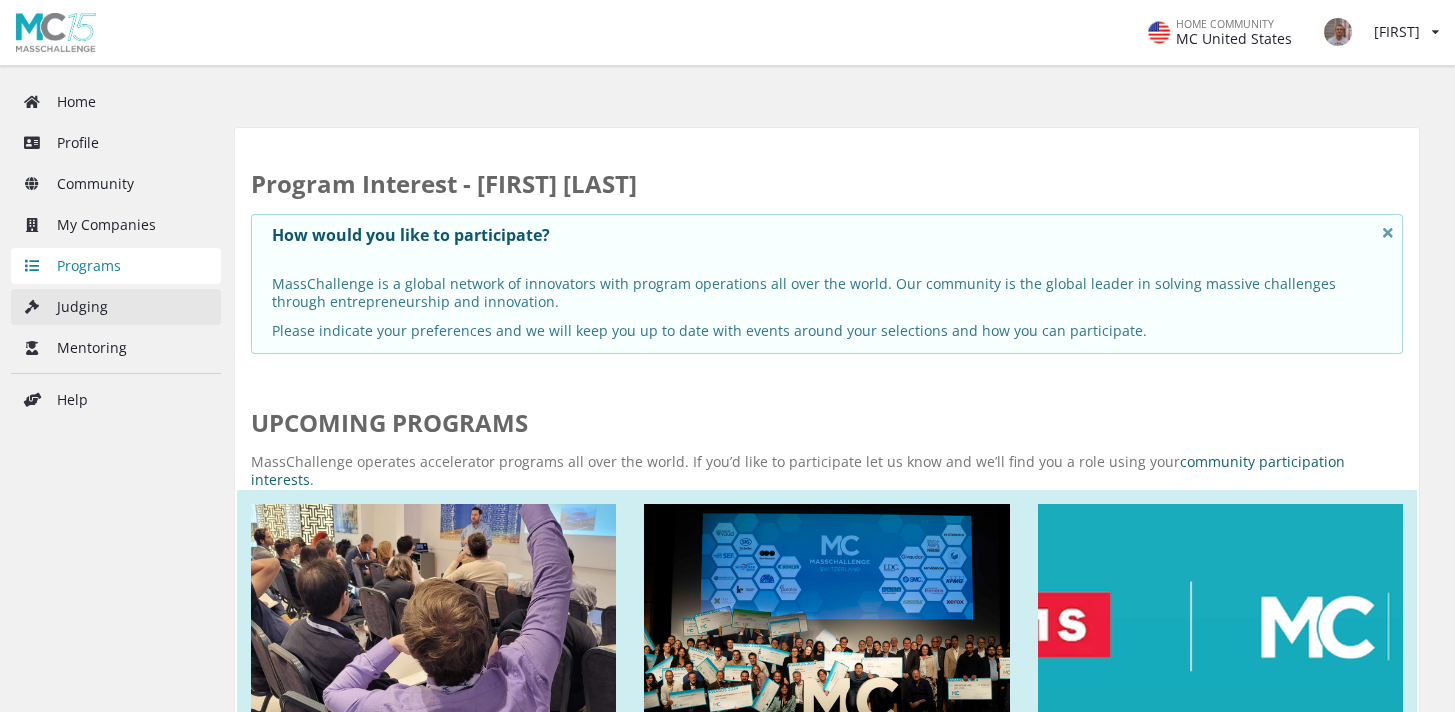 click on "Judging" at bounding box center [116, 307] 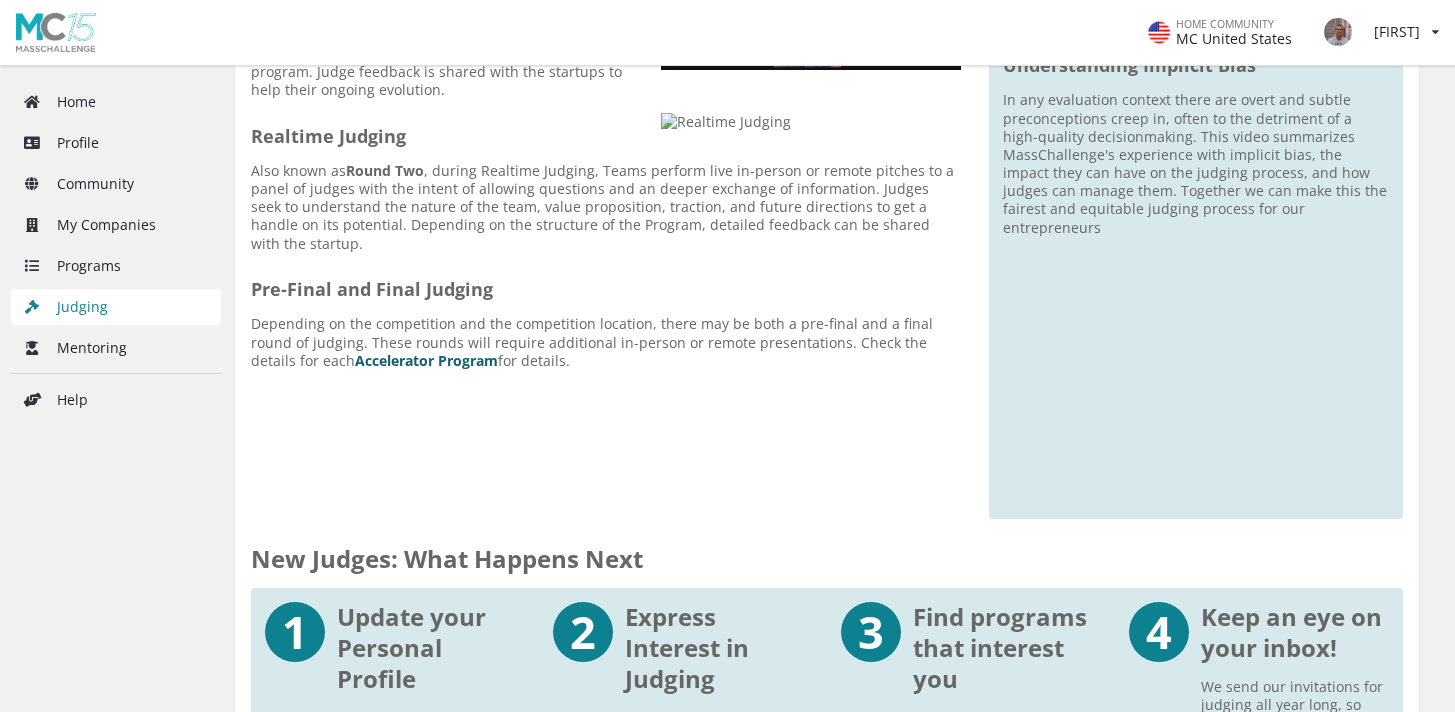 scroll, scrollTop: 515, scrollLeft: 0, axis: vertical 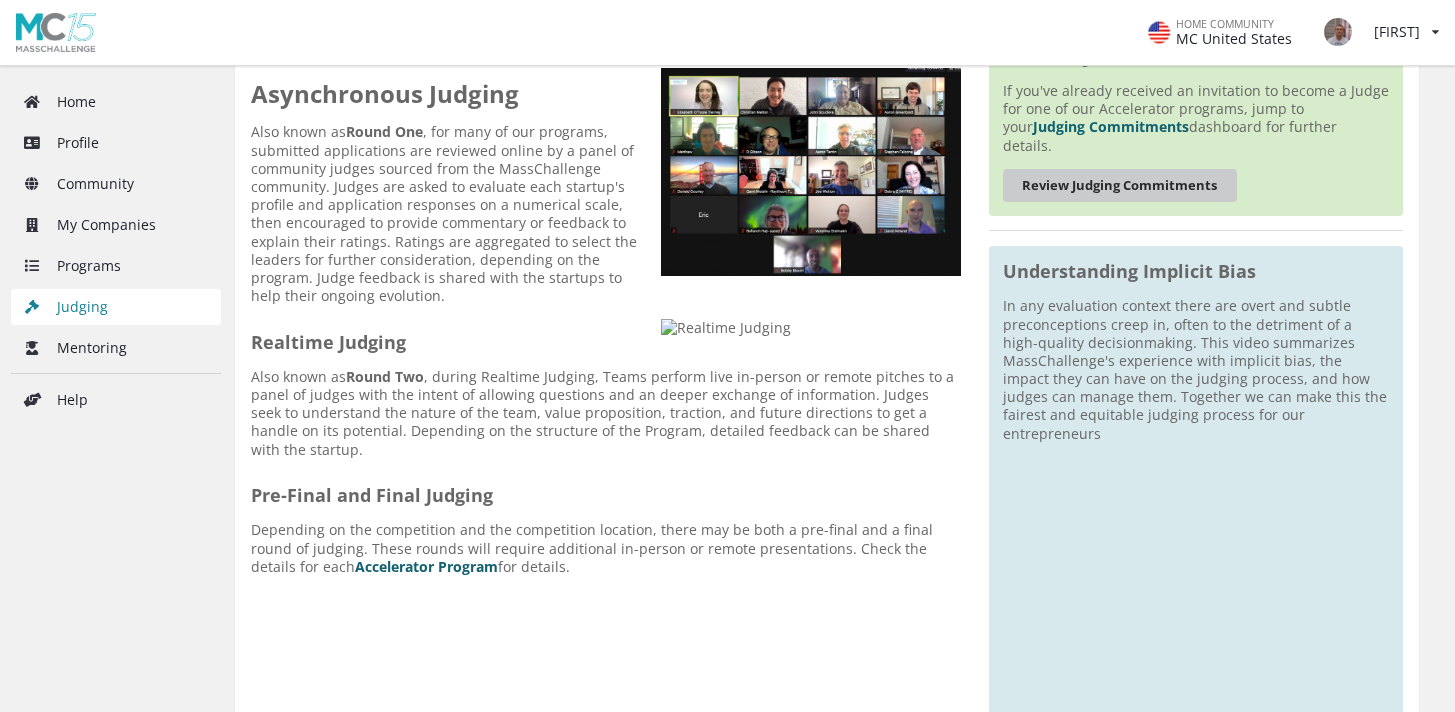 click on "Review Judging Commitments" at bounding box center (1120, 185) 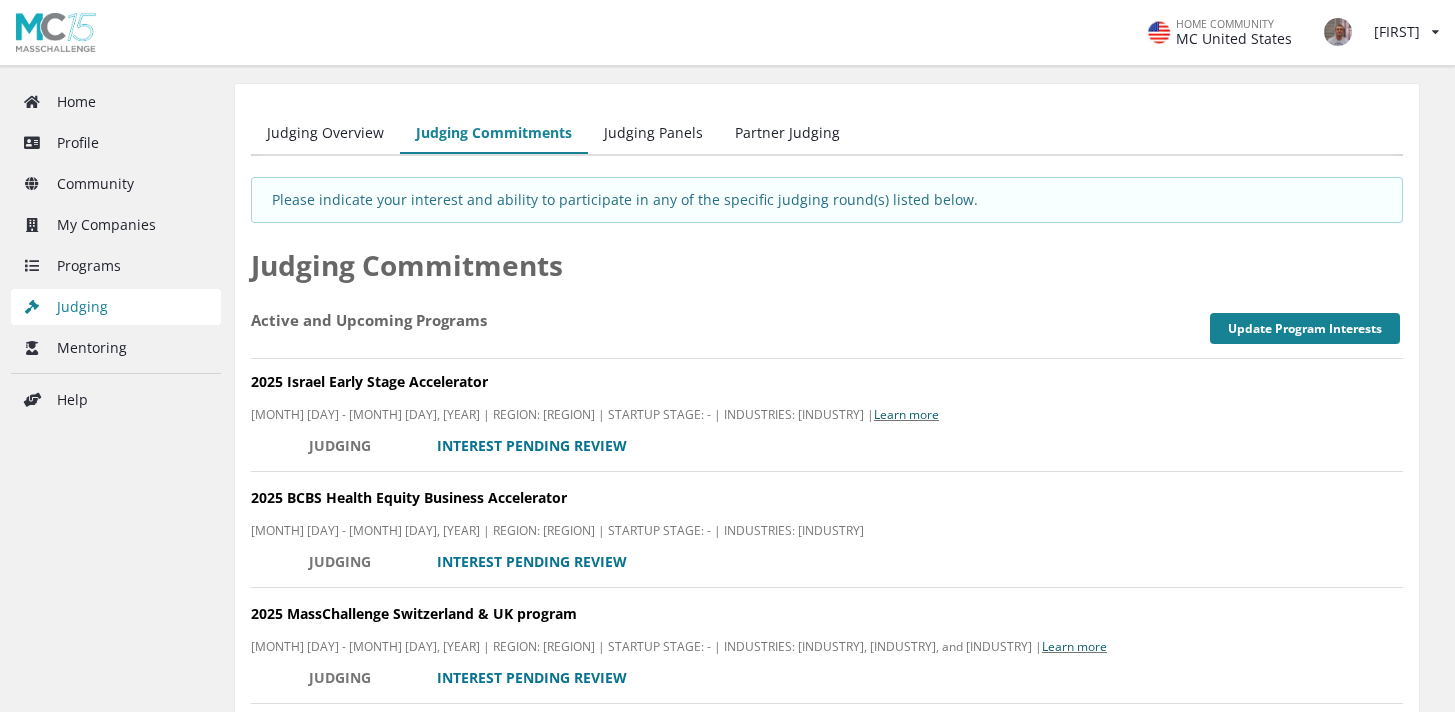 scroll, scrollTop: 0, scrollLeft: 0, axis: both 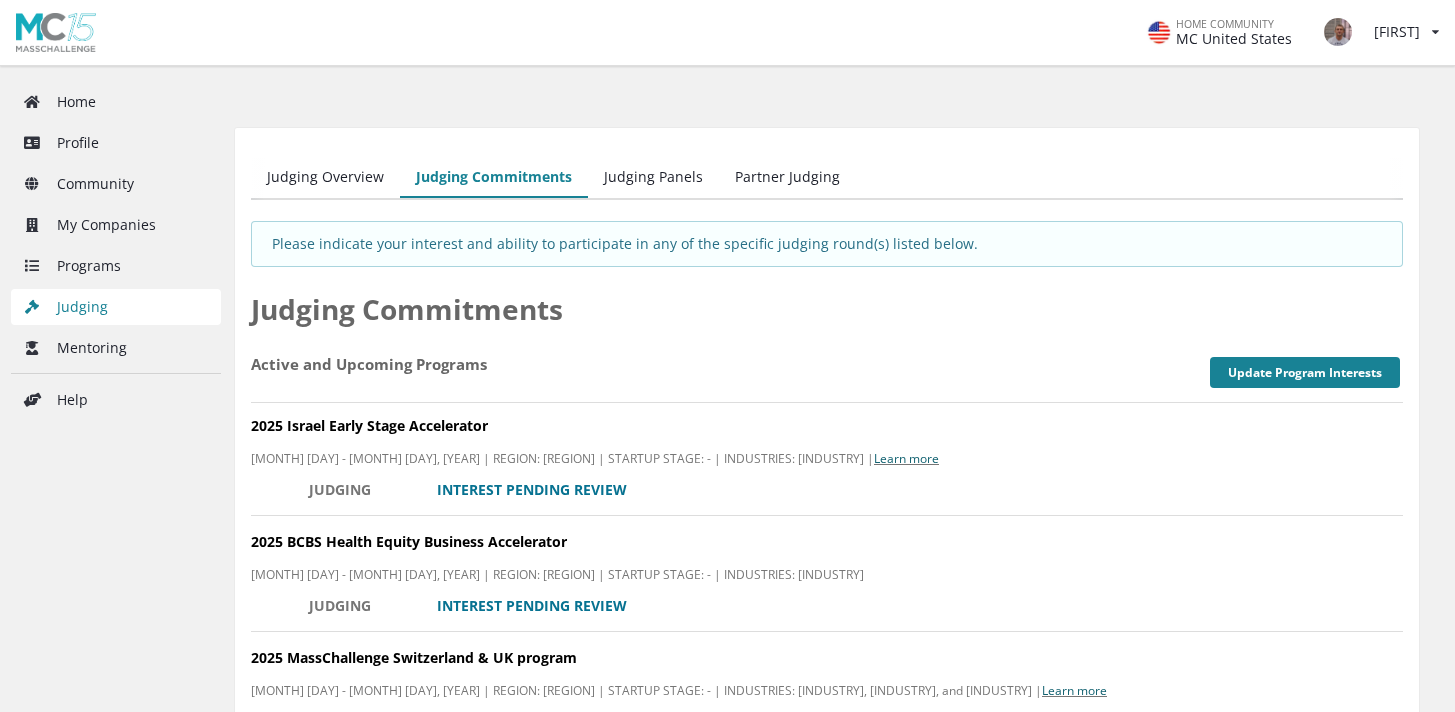 click on "Judging Panels" at bounding box center (653, 178) 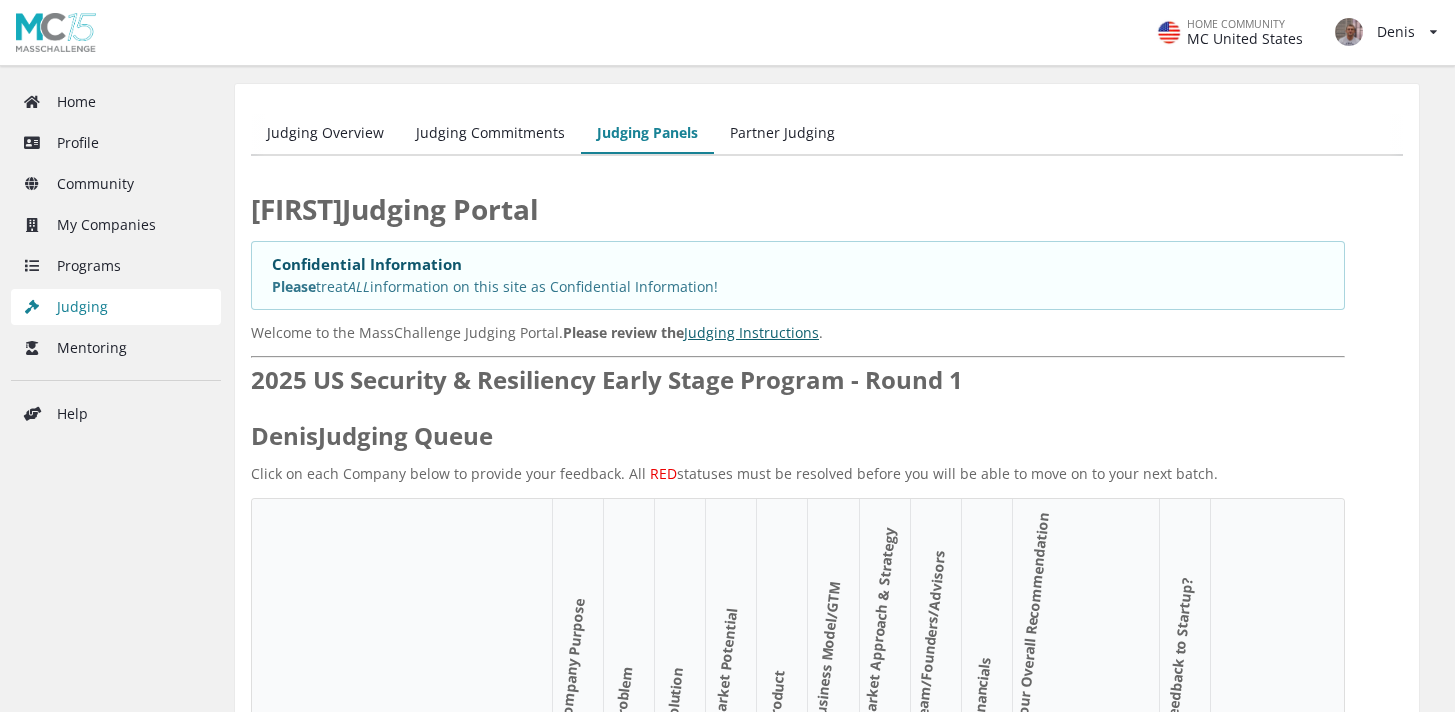 scroll, scrollTop: 422, scrollLeft: 0, axis: vertical 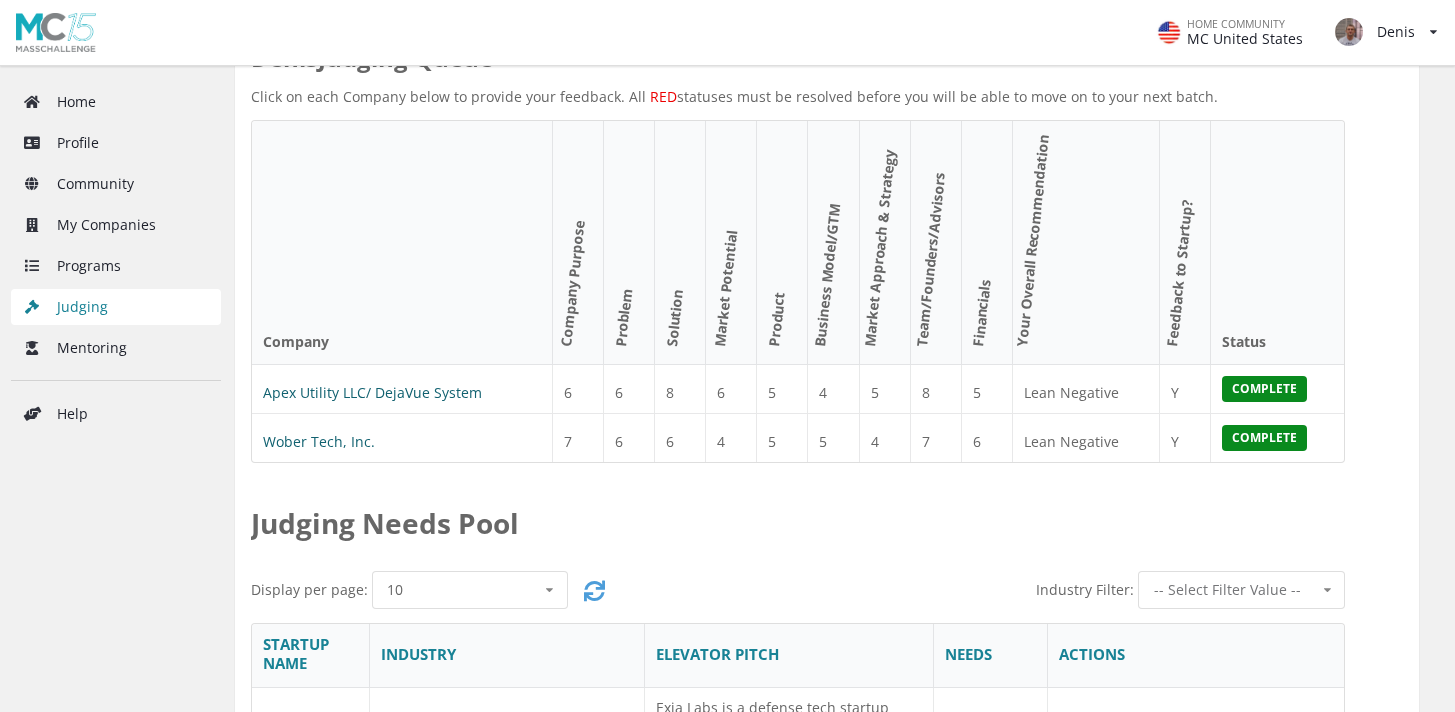 click on "COMPLETE" at bounding box center [1264, 389] 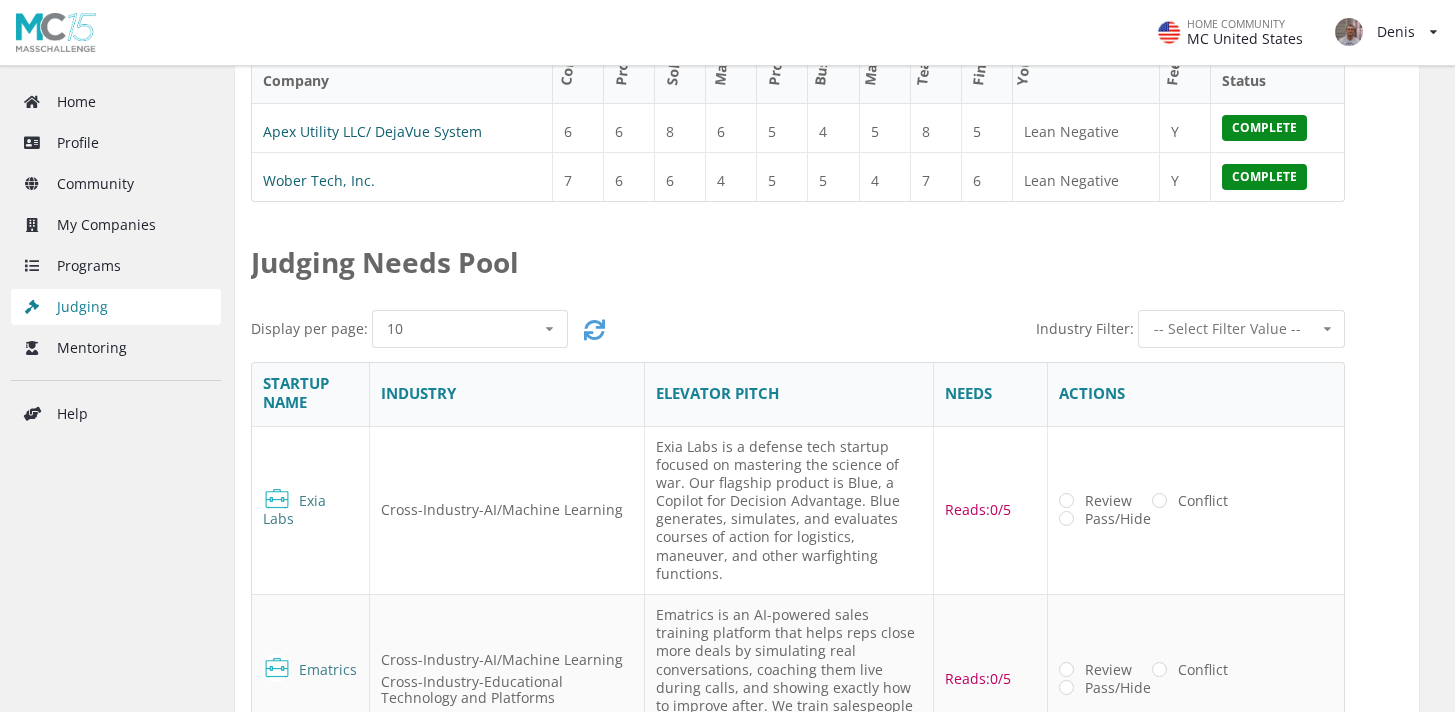 scroll, scrollTop: 701, scrollLeft: 0, axis: vertical 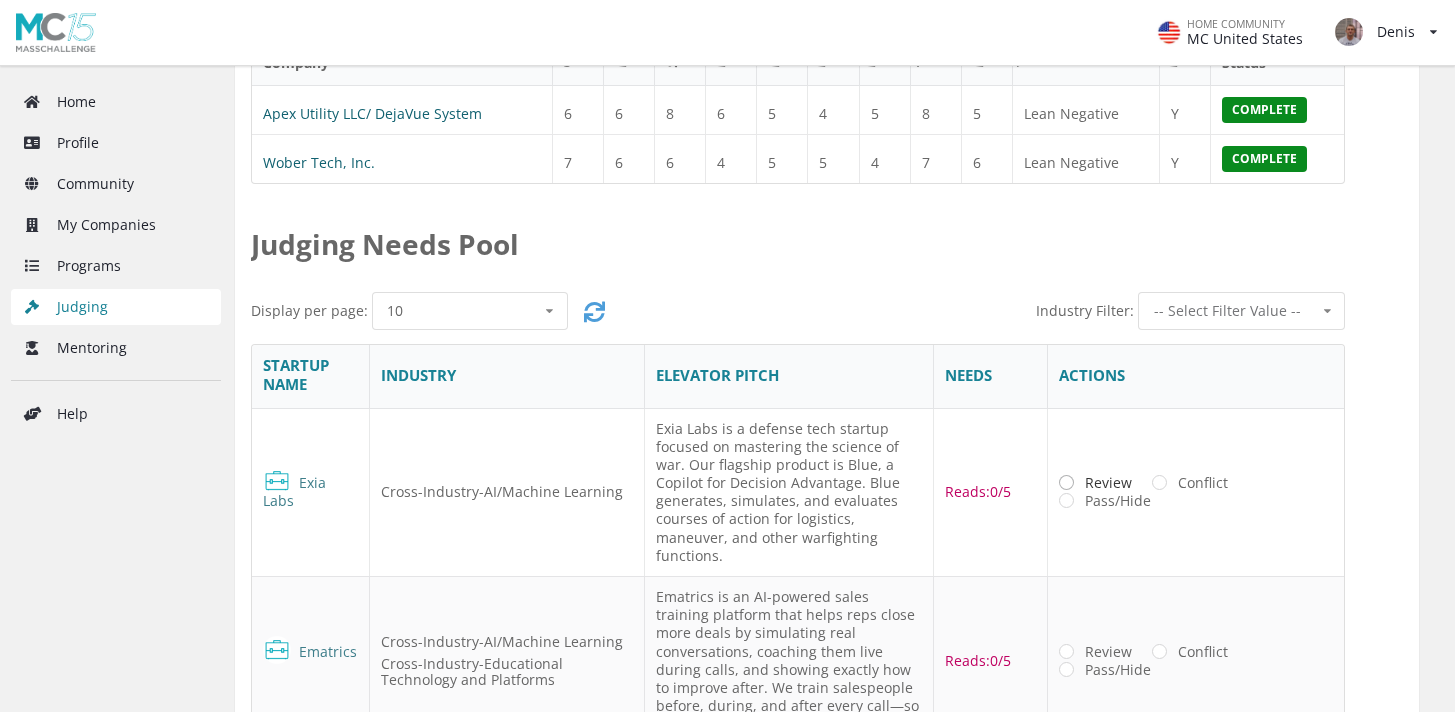 click on "Review" at bounding box center [1095, 482] 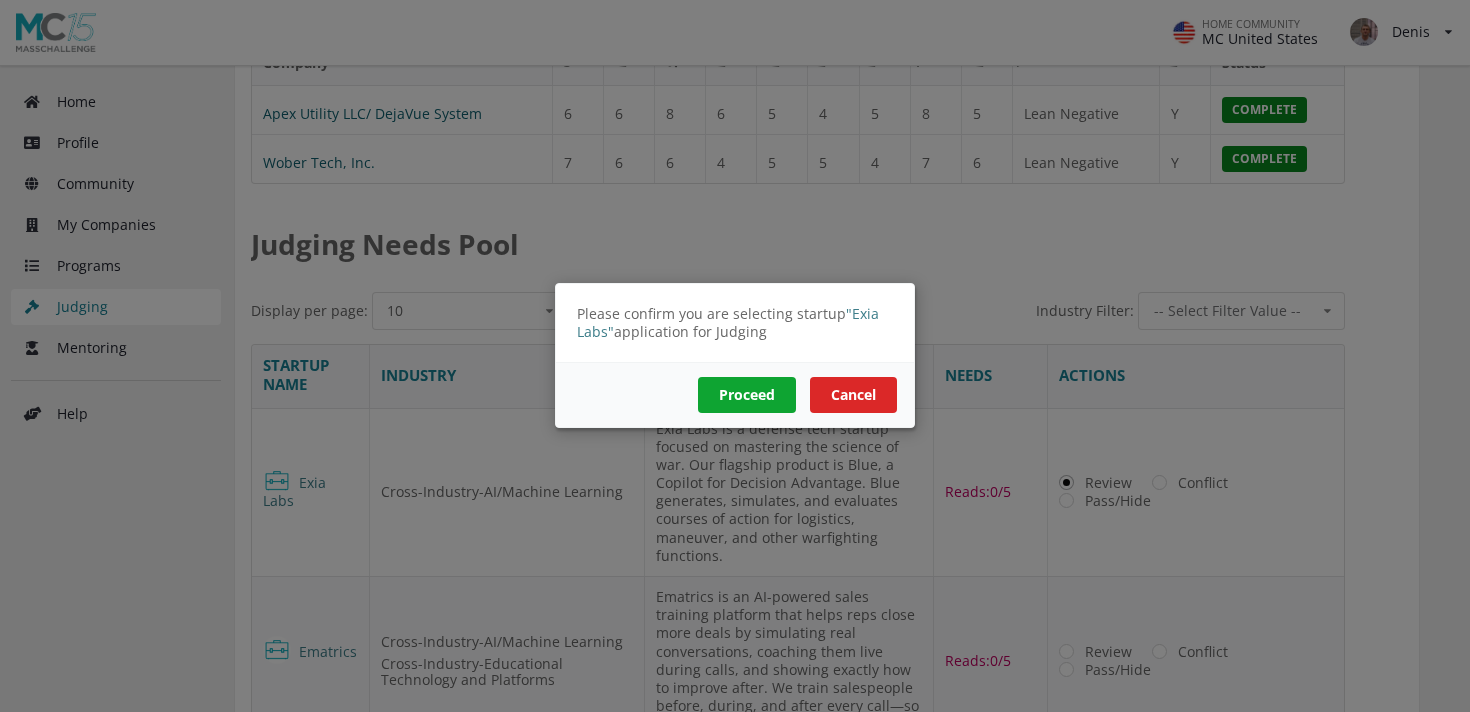 click on "Proceed" at bounding box center (747, 396) 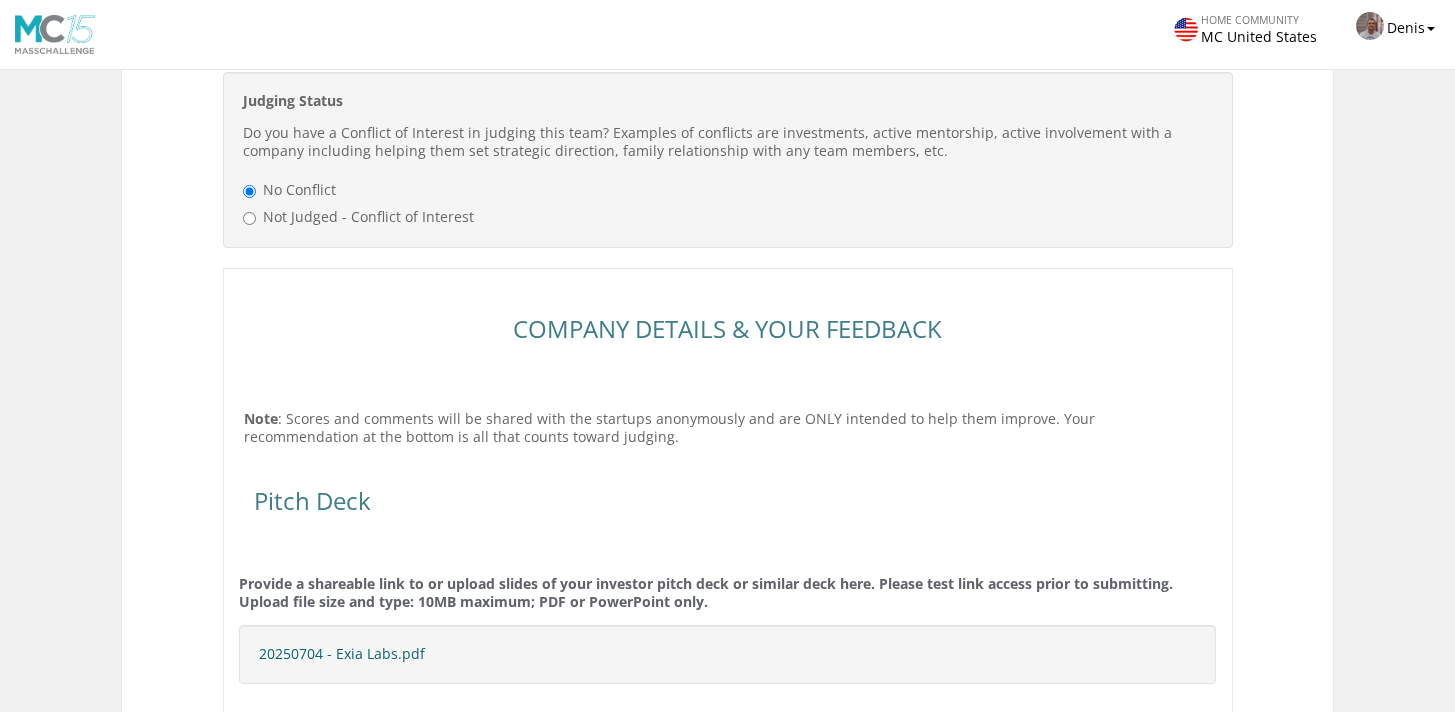 scroll, scrollTop: 955, scrollLeft: 0, axis: vertical 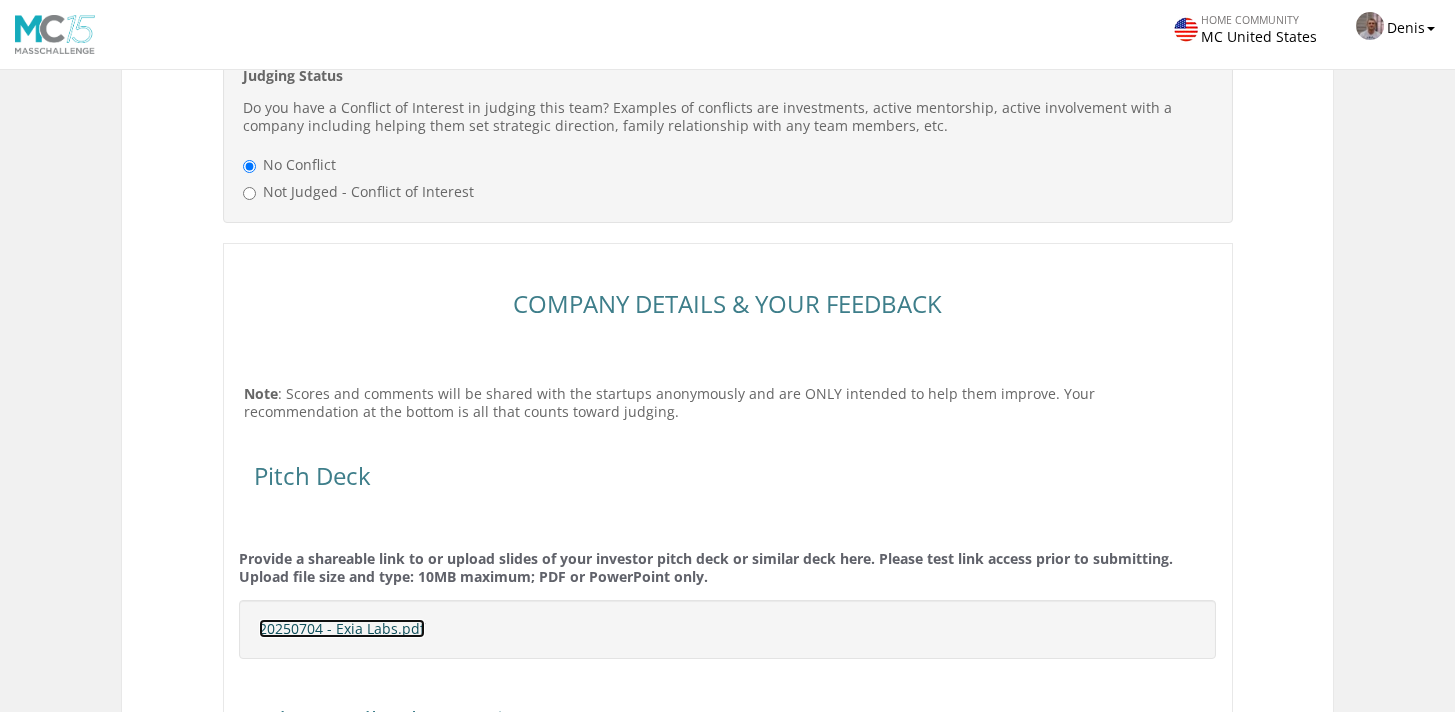 click on "20250704 - Exia Labs.pdf" at bounding box center (342, 628) 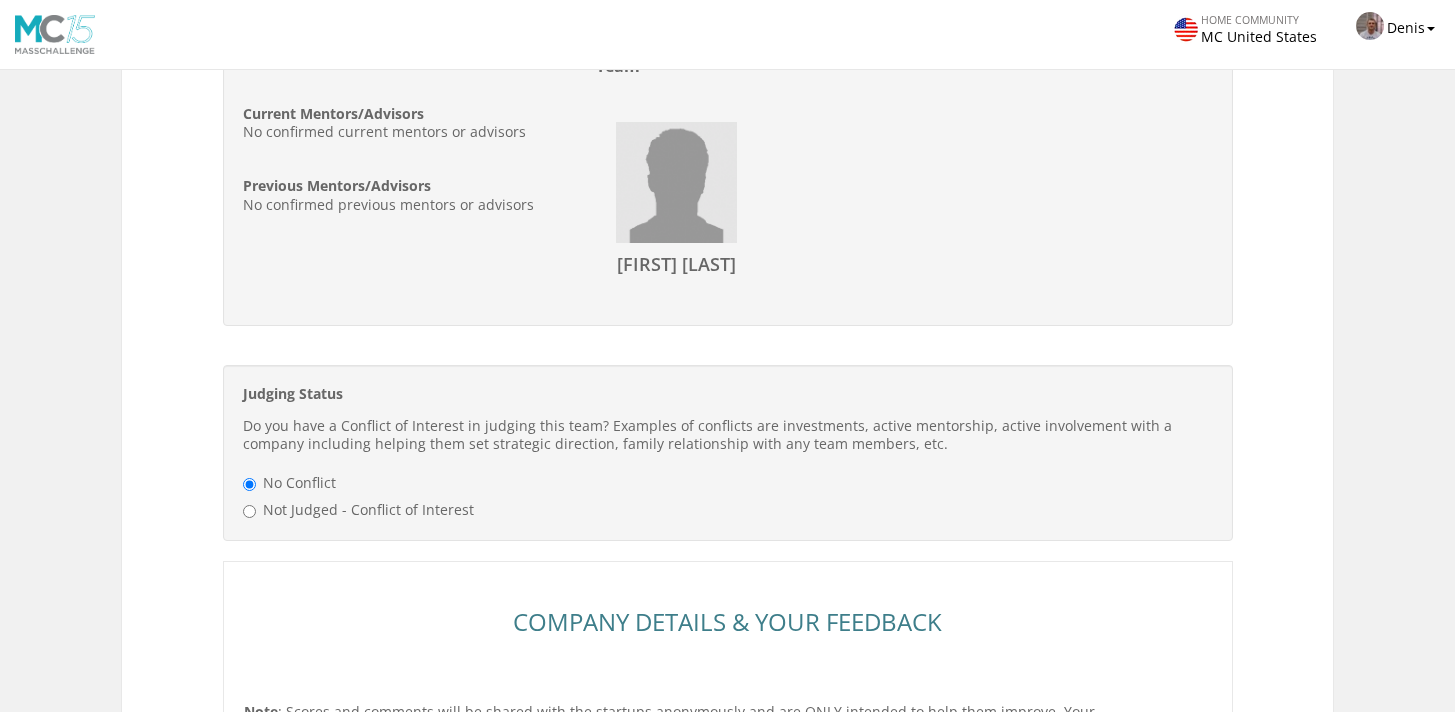 scroll, scrollTop: 331, scrollLeft: 0, axis: vertical 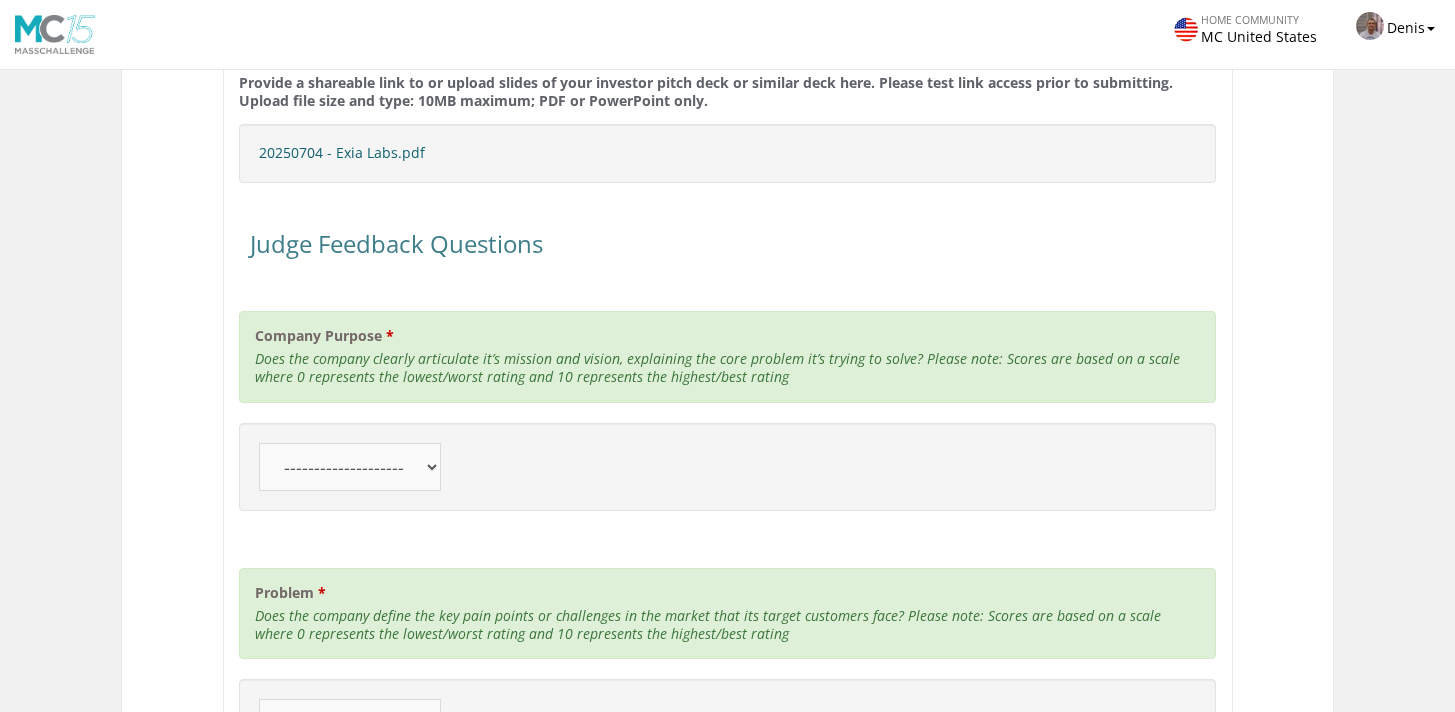 click on "--------------------
10
9
8
7
6
5
4" at bounding box center [350, 467] 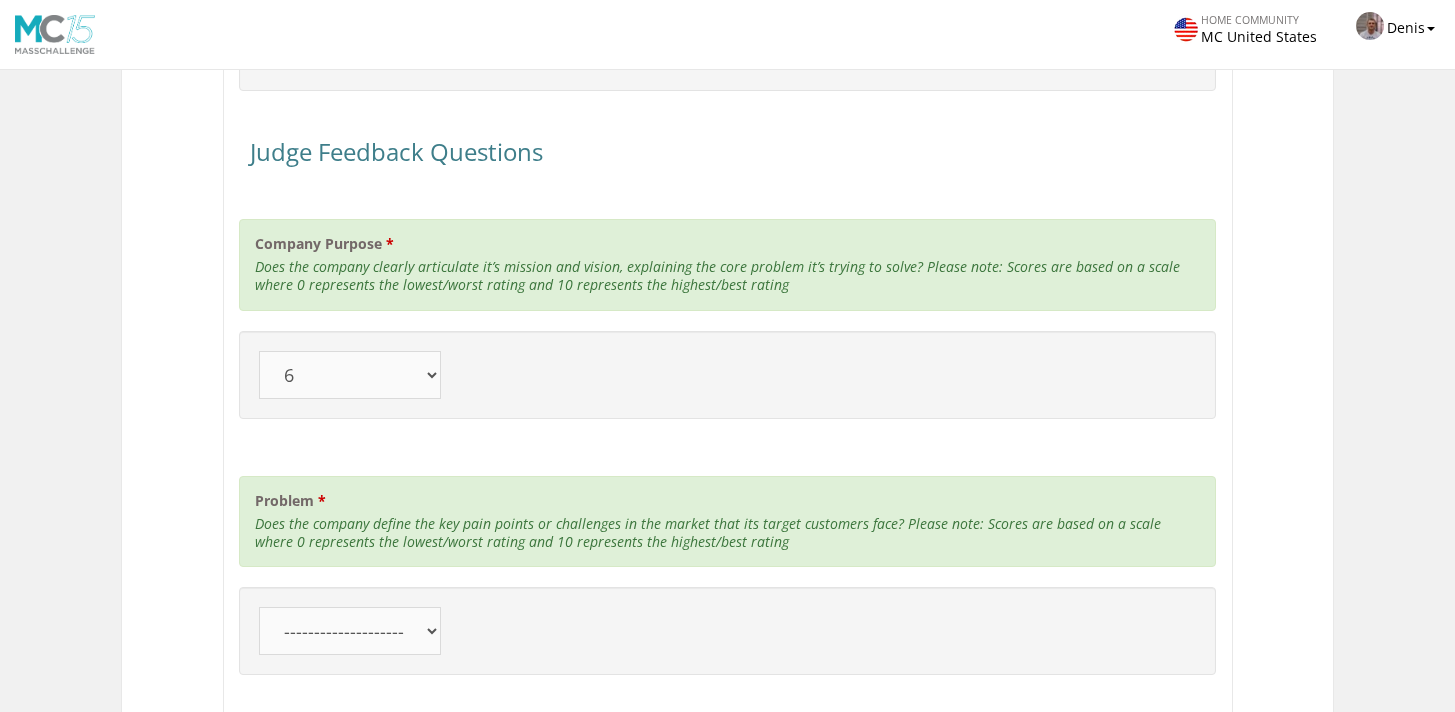 scroll, scrollTop: 1602, scrollLeft: 0, axis: vertical 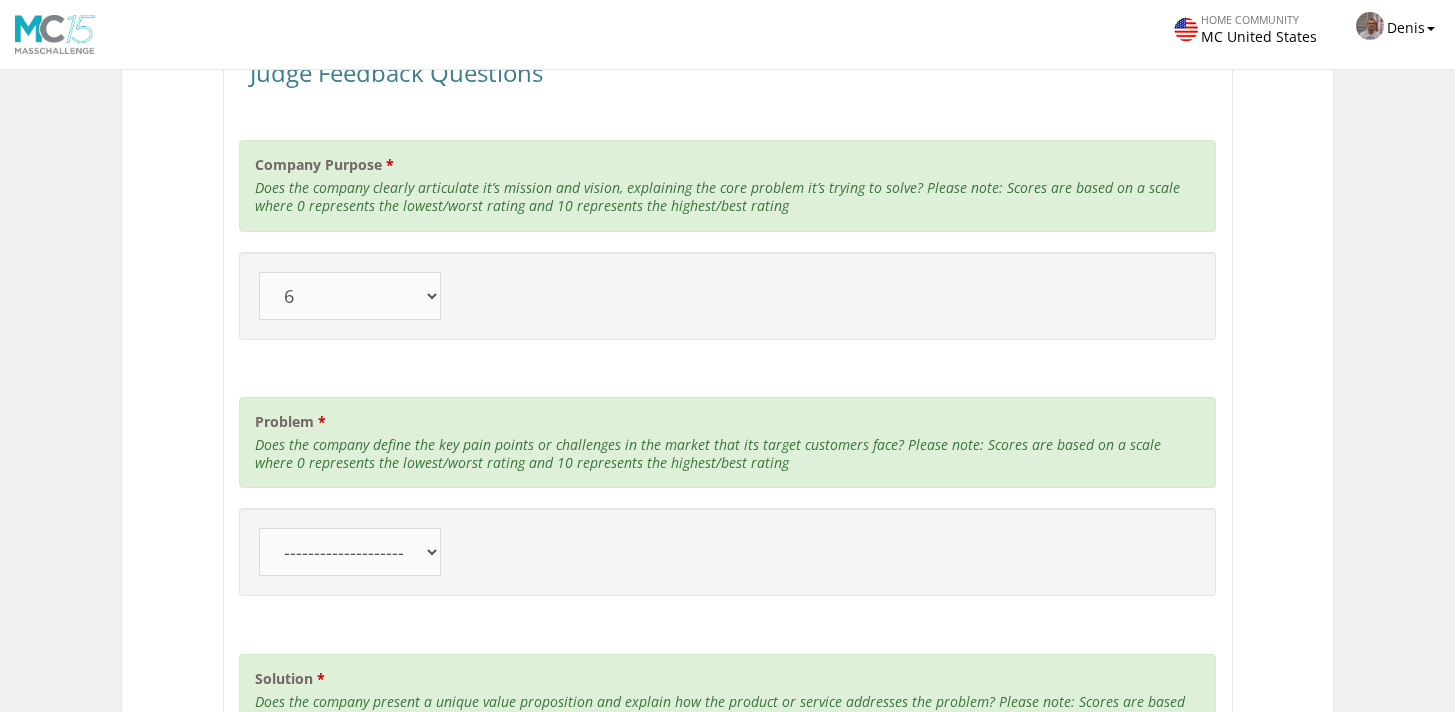 click on "--------------------
10
9
8
7
6
5
4" at bounding box center [350, 552] 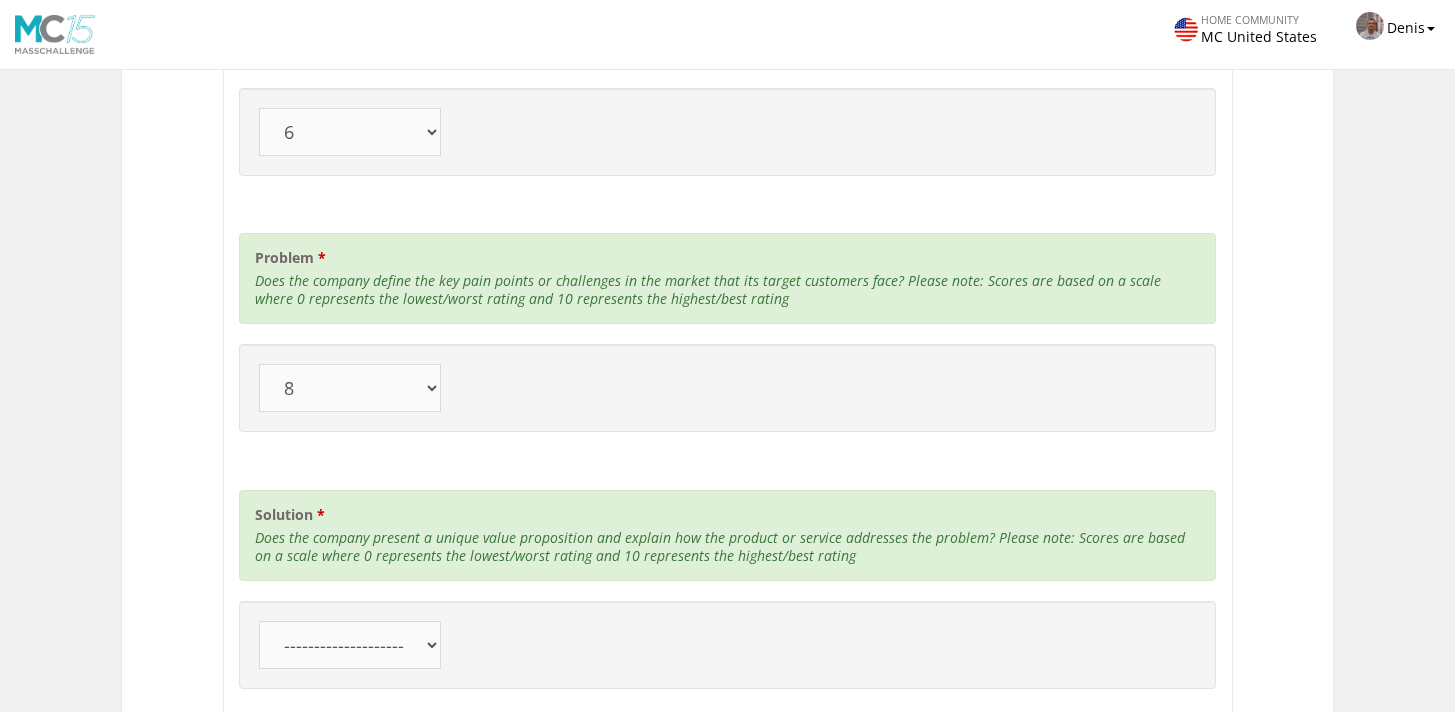 scroll, scrollTop: 1929, scrollLeft: 0, axis: vertical 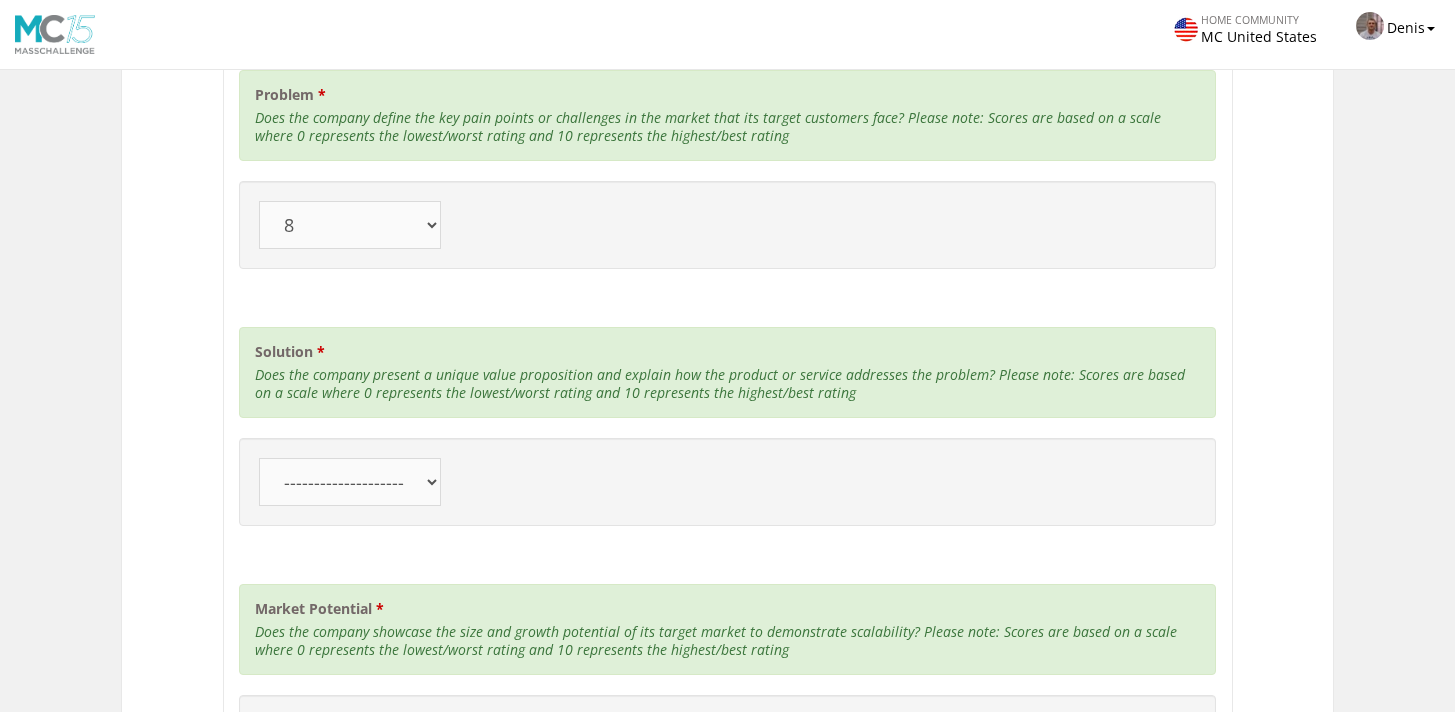 click on "--------------------
10
9
8
7
6
5
4" at bounding box center (350, 482) 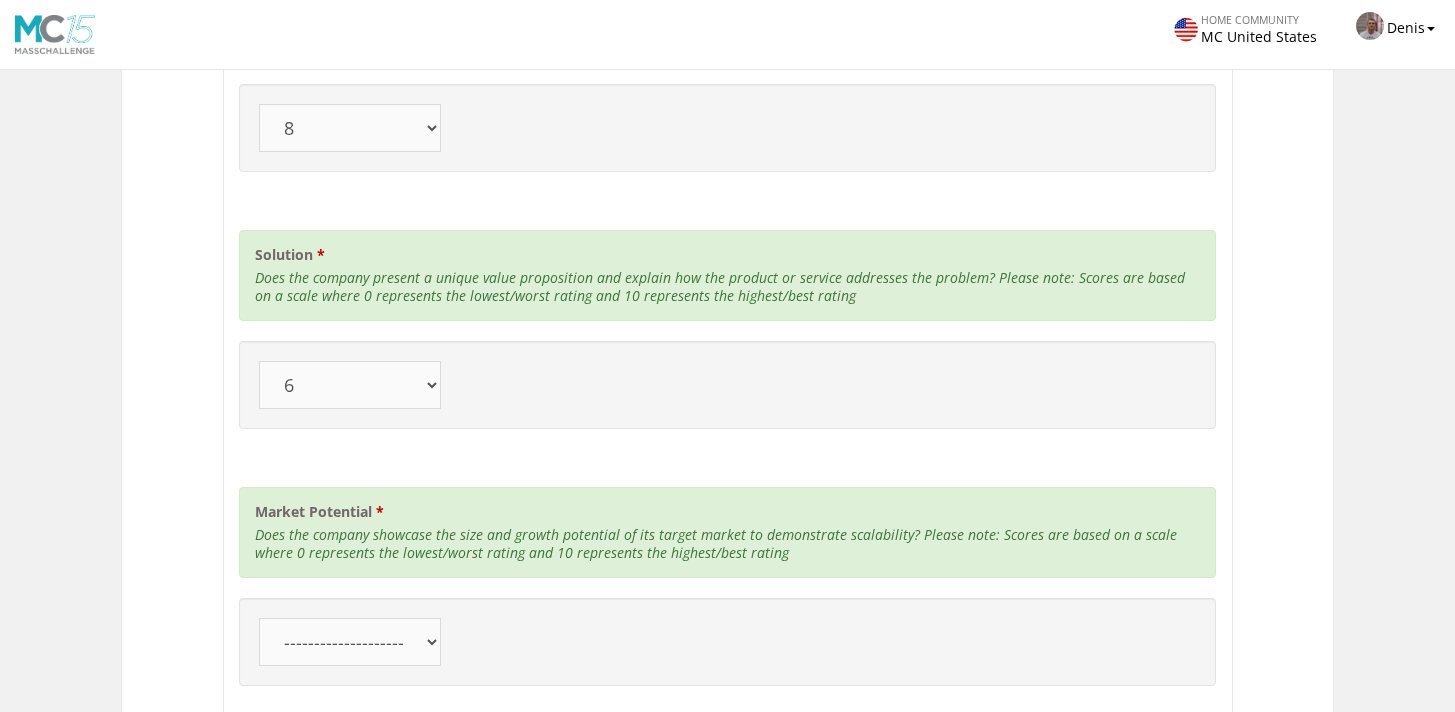 scroll, scrollTop: 2188, scrollLeft: 0, axis: vertical 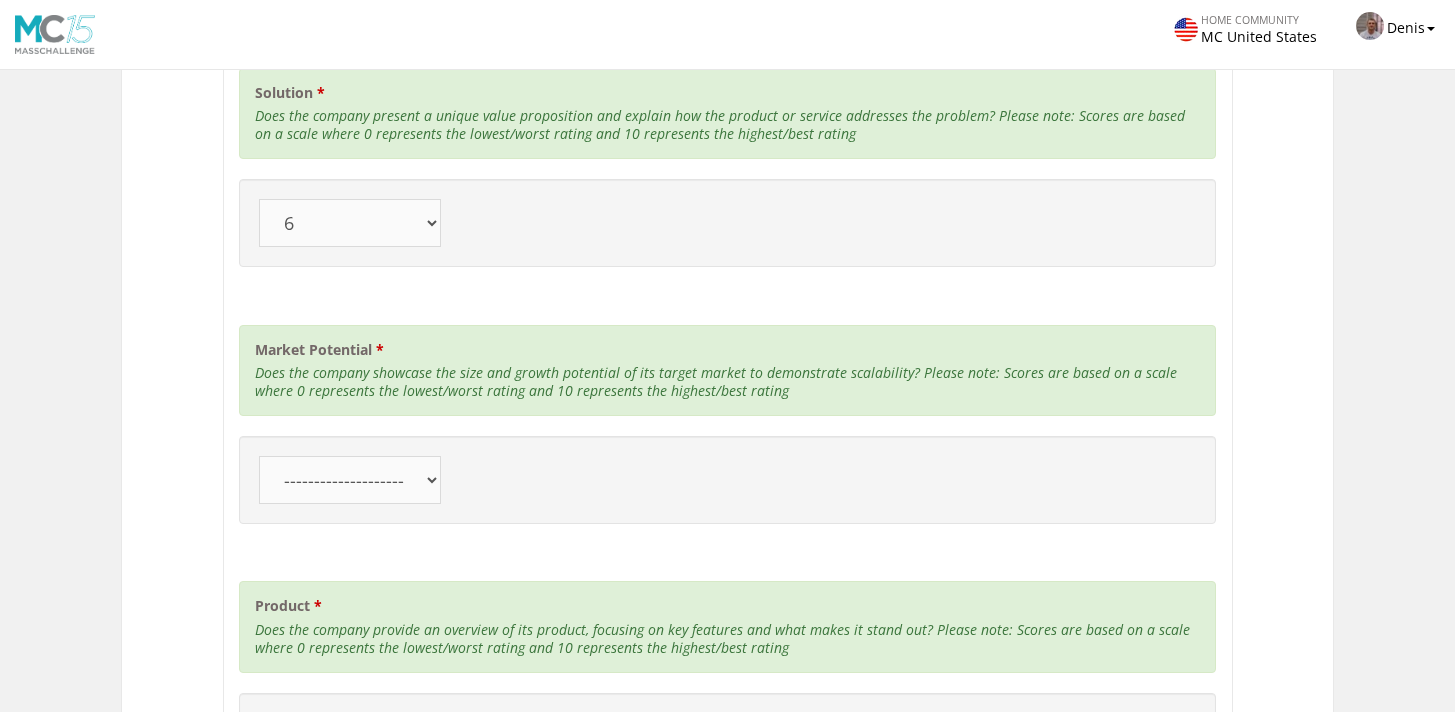 click on "--------------------
10
9
8
7
6
5
4" at bounding box center [350, 480] 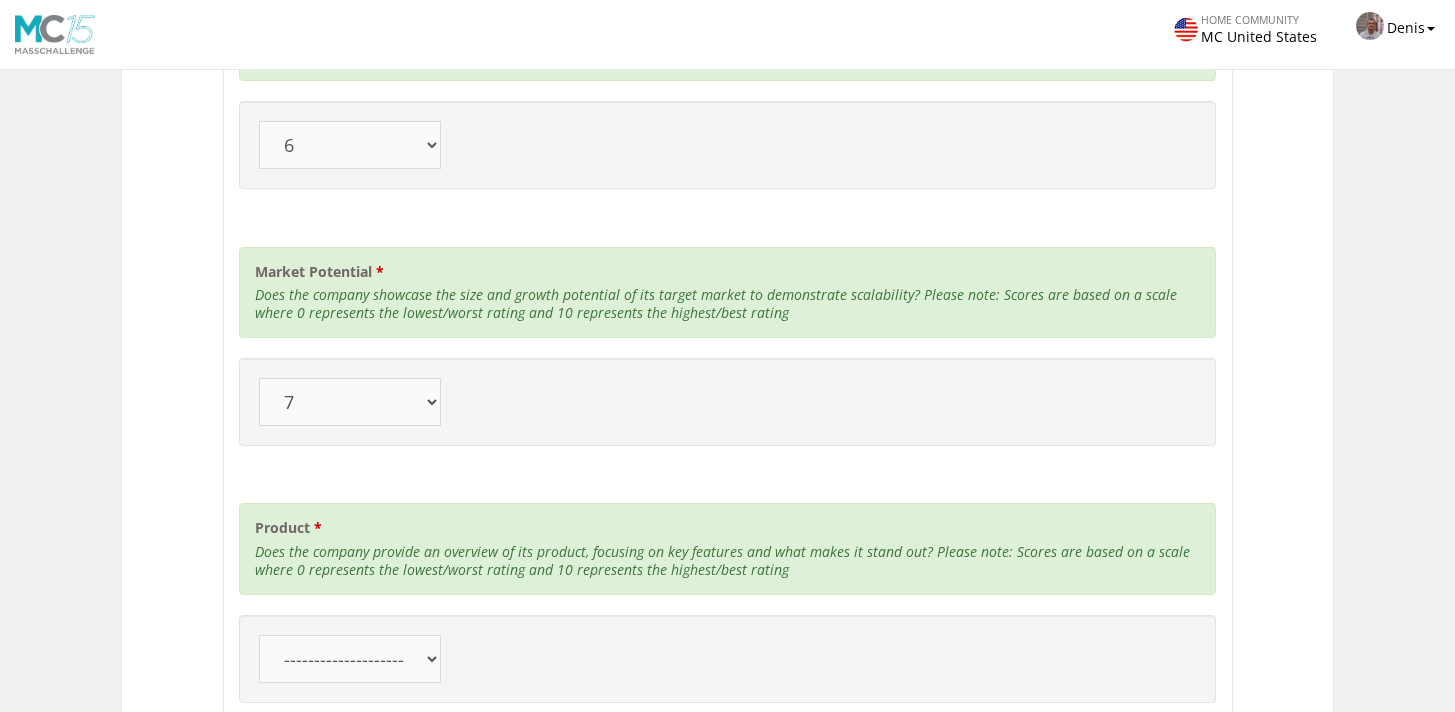 scroll, scrollTop: 2398, scrollLeft: 0, axis: vertical 